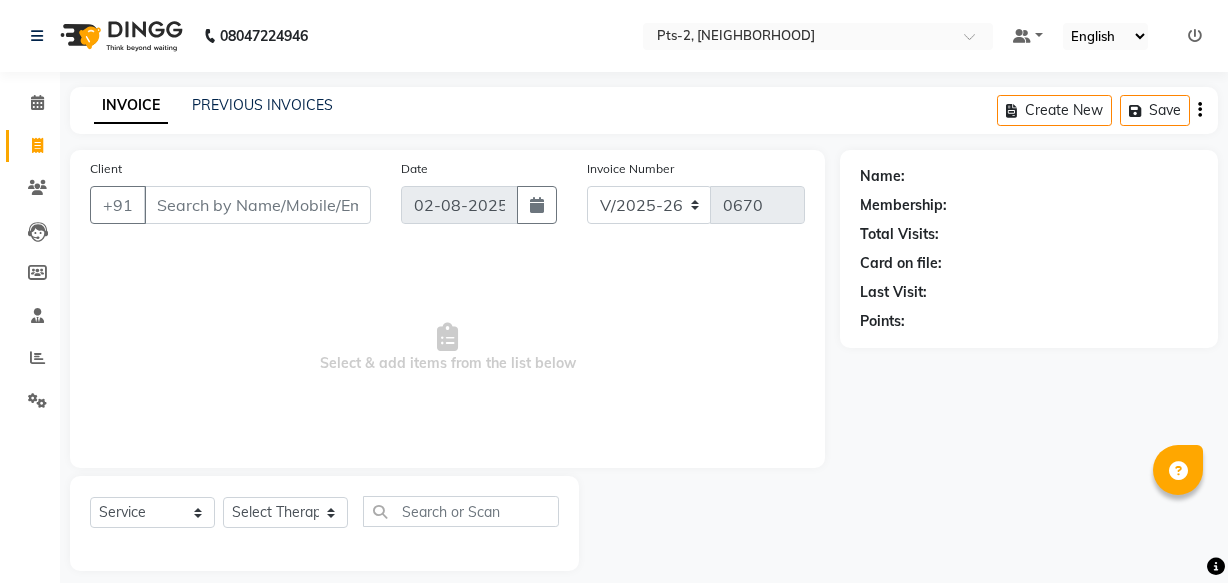 select on "5391" 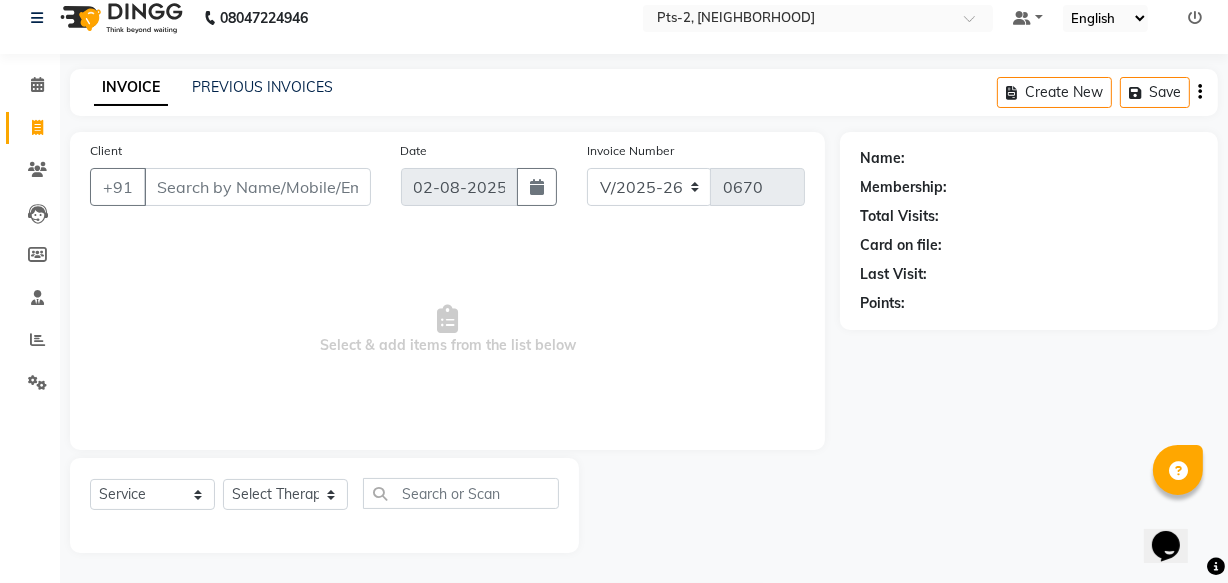 scroll, scrollTop: 0, scrollLeft: 0, axis: both 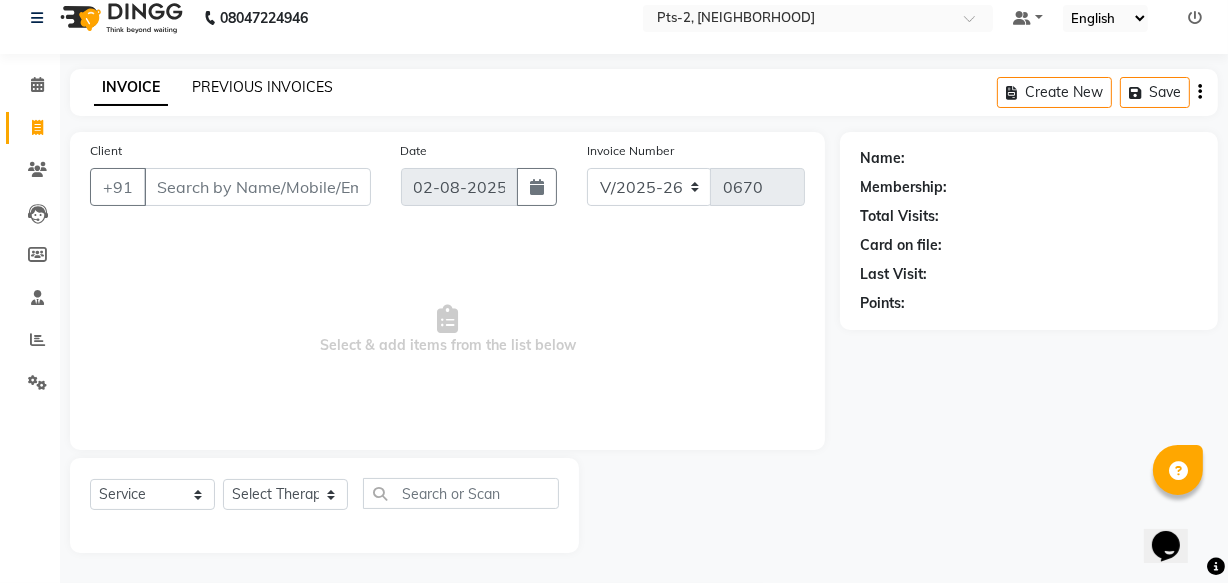 click on "PREVIOUS INVOICES" 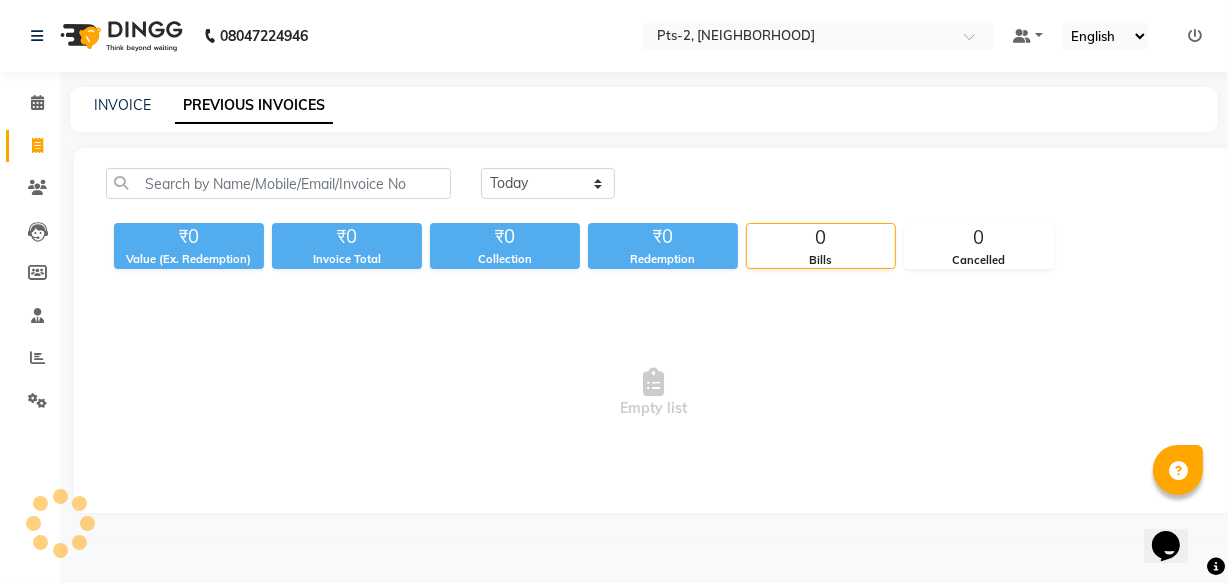 scroll, scrollTop: 0, scrollLeft: 0, axis: both 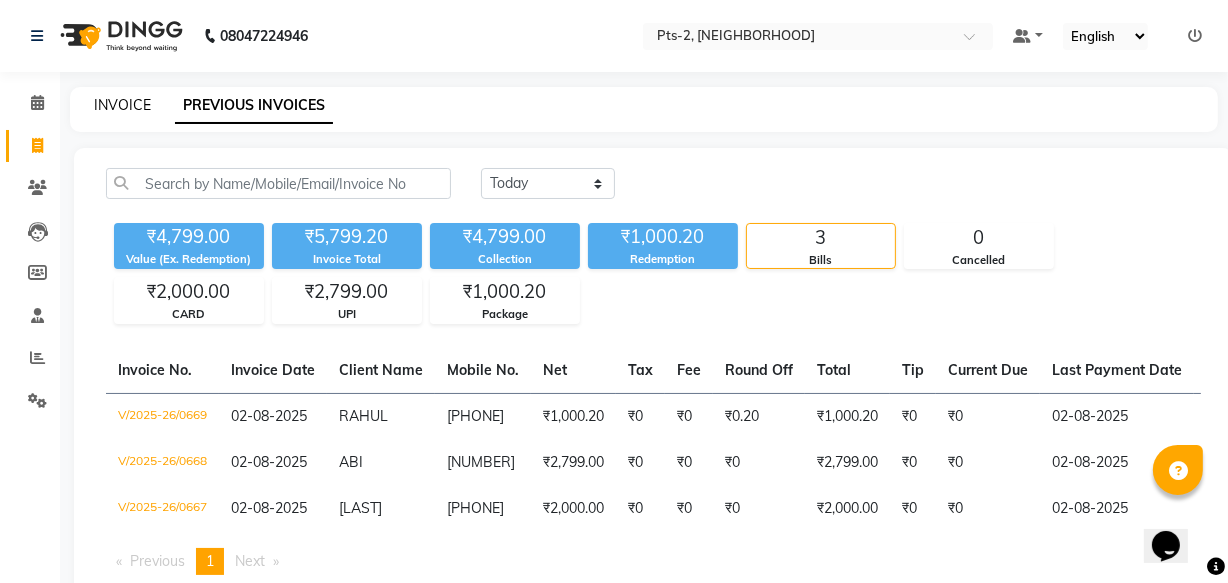 click on "INVOICE" 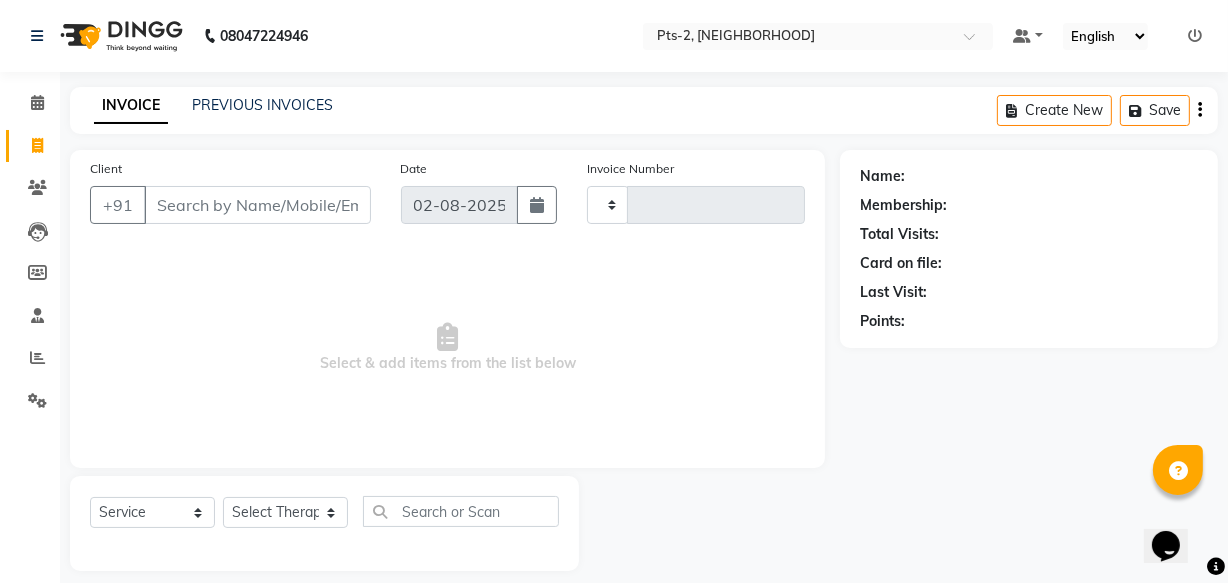 type on "0670" 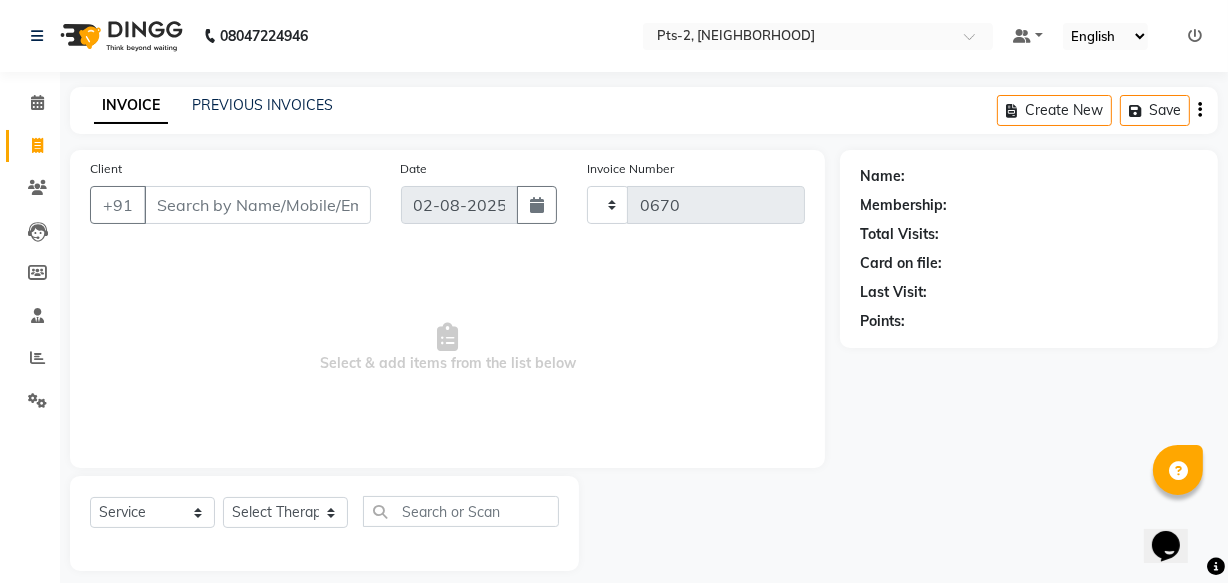 scroll, scrollTop: 19, scrollLeft: 0, axis: vertical 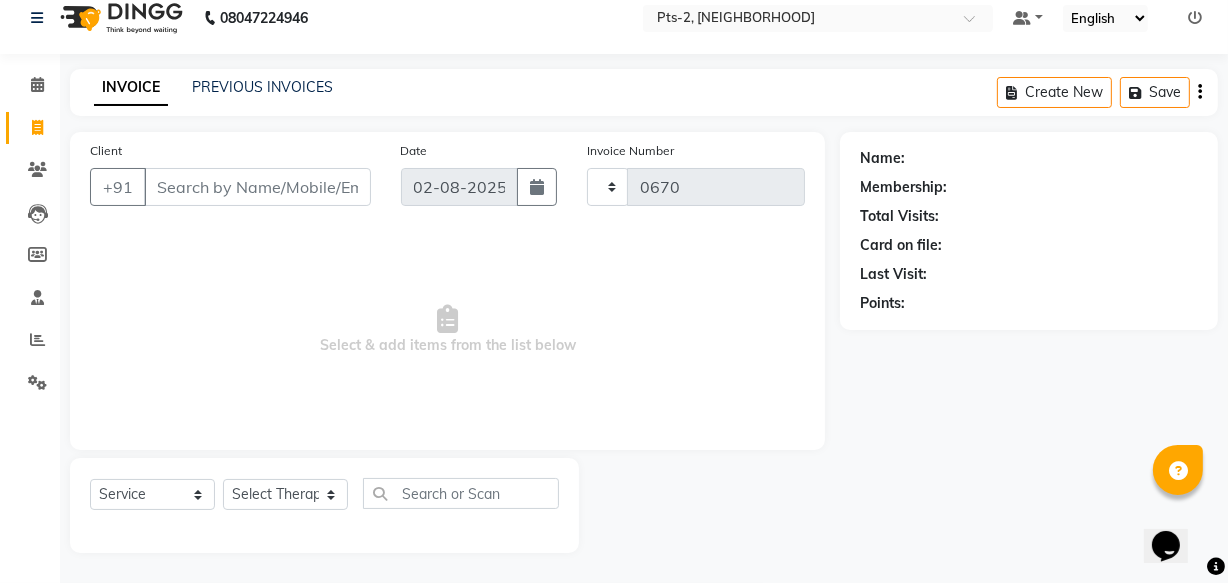 select on "5391" 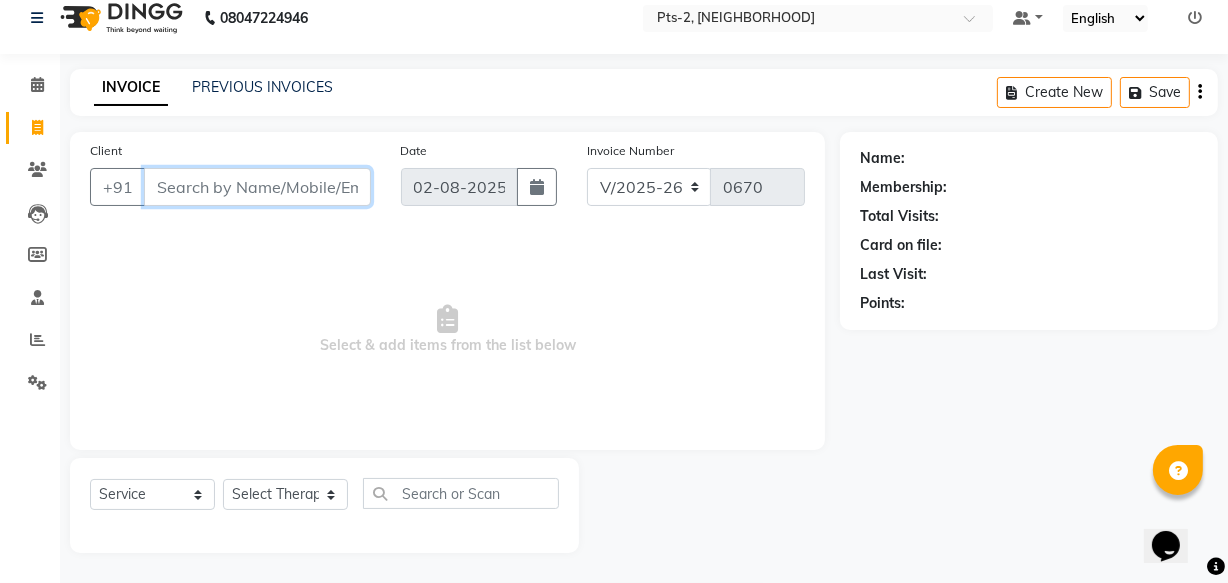click on "Client" at bounding box center (257, 187) 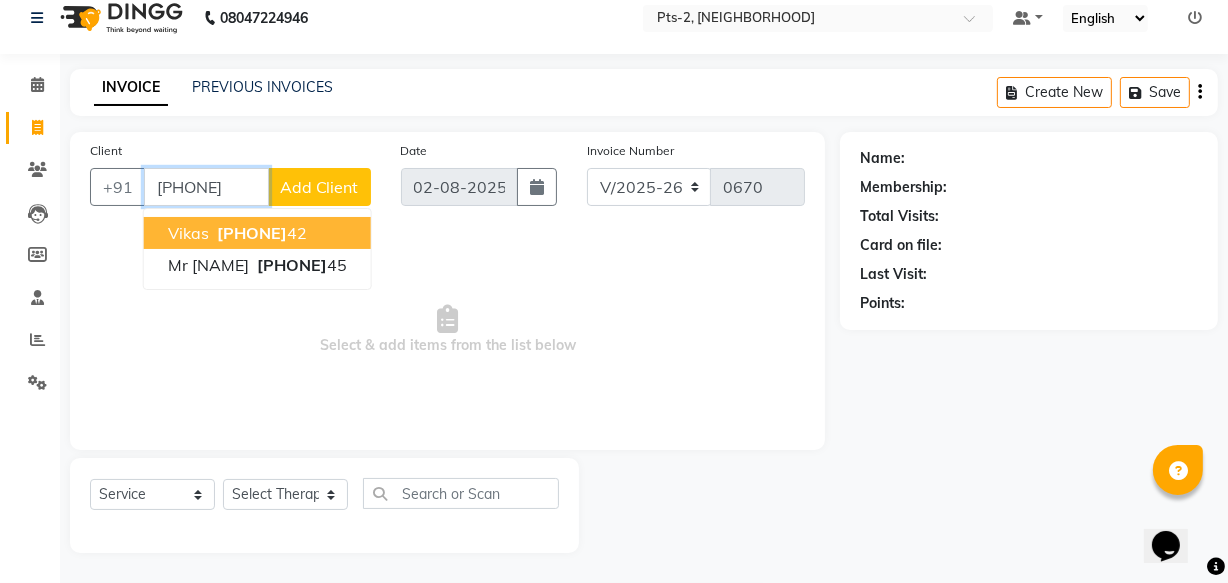 click on "[PHONE]" at bounding box center (252, 233) 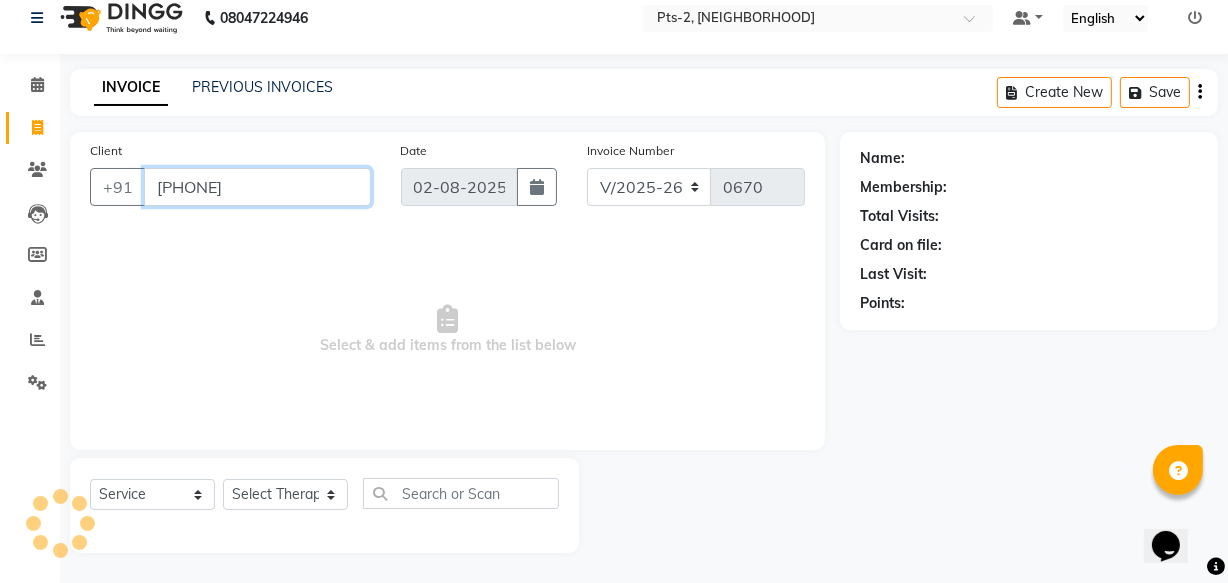 type on "[PHONE]" 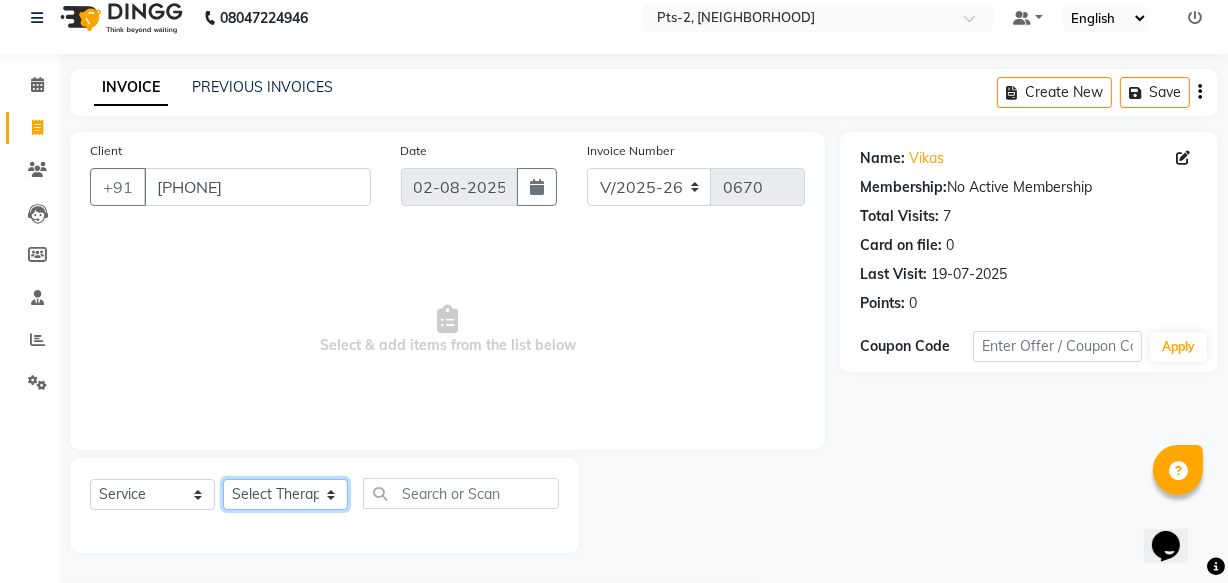 click on "Select Therapist [FIRST] [FIRST] [FIRST] [FIRST] [FIRST] [FIRST] [FIRST] [FIRST] [FIRST] [FIRST]" 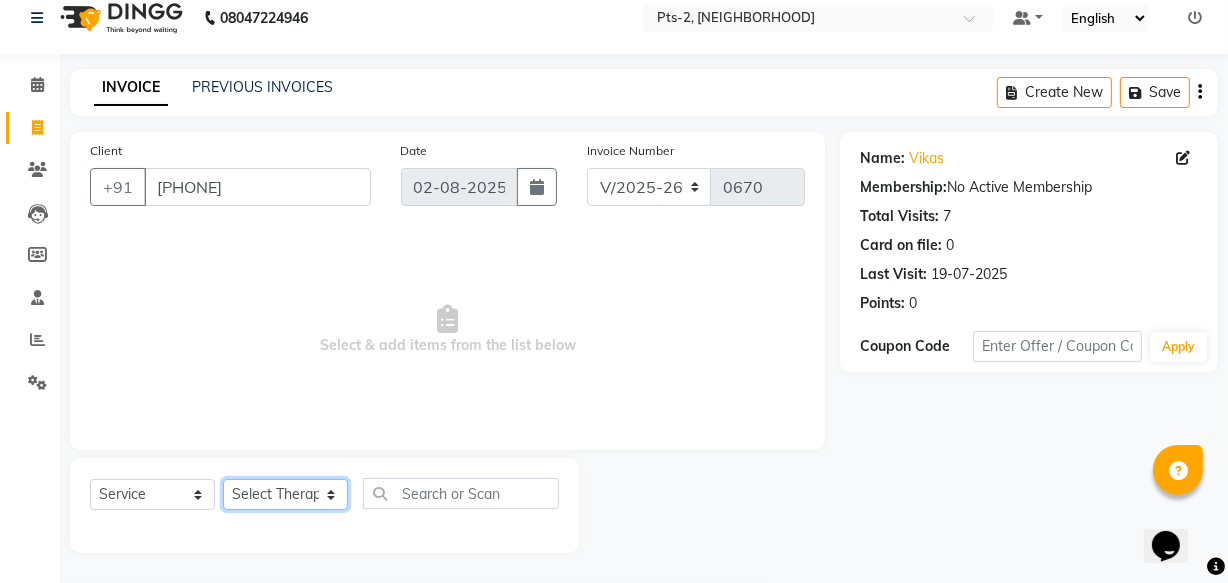 select on "[NUMBER]" 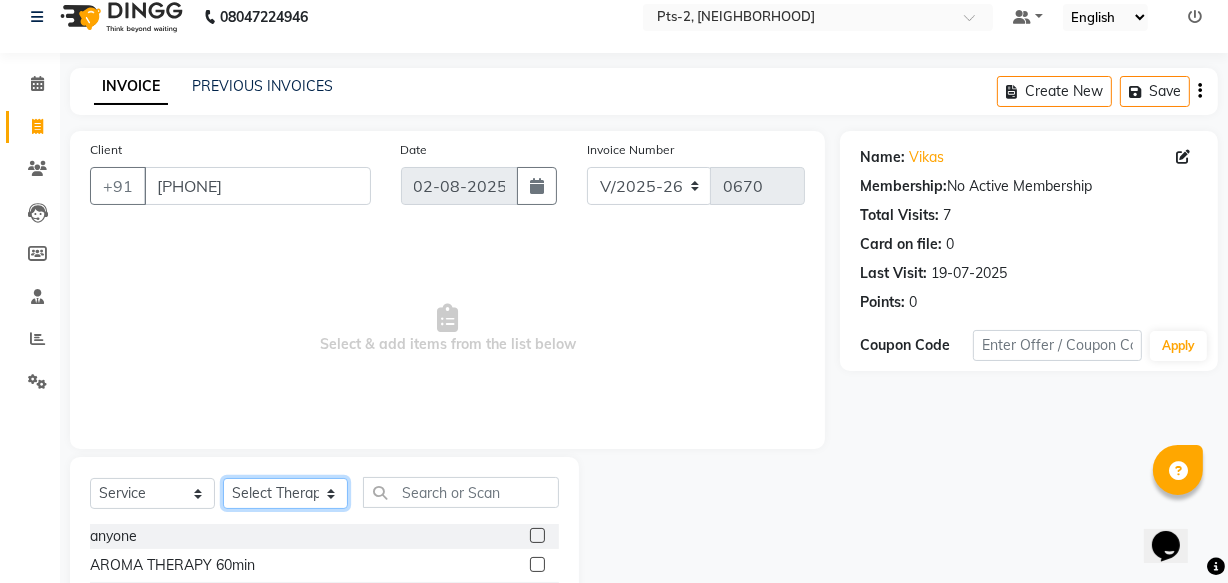 scroll, scrollTop: 110, scrollLeft: 0, axis: vertical 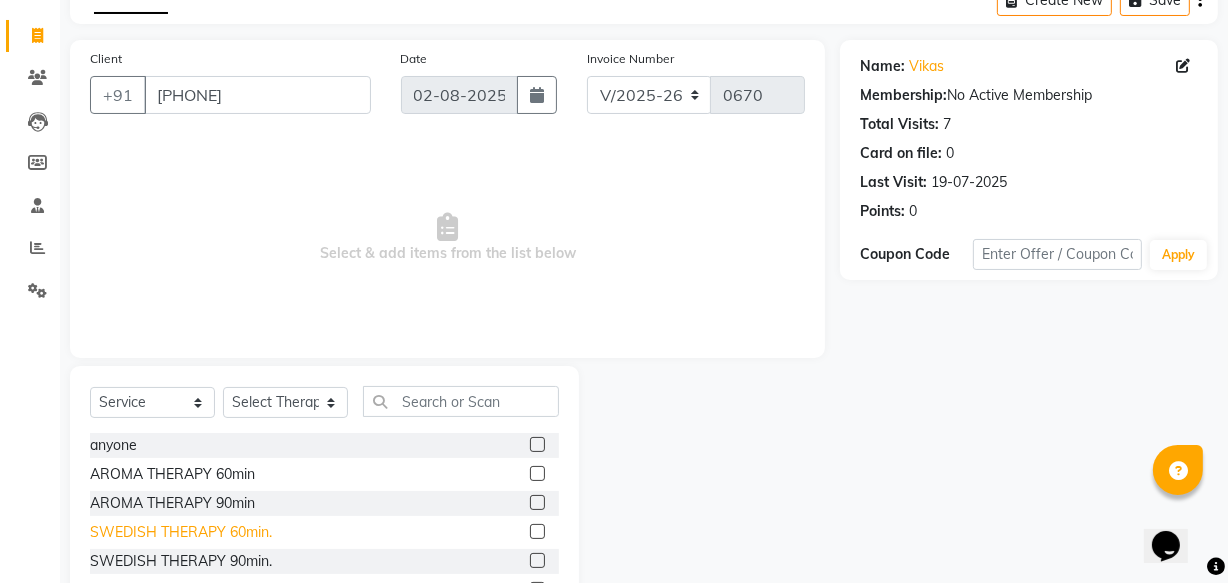 click on "SWEDISH THERAPY 60min." 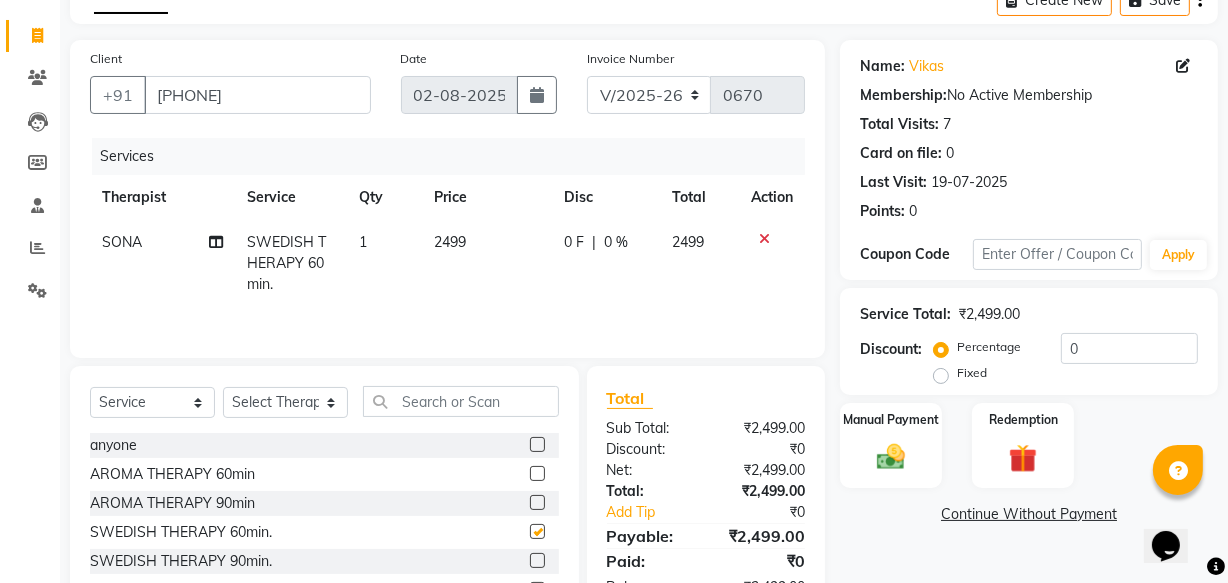 checkbox on "false" 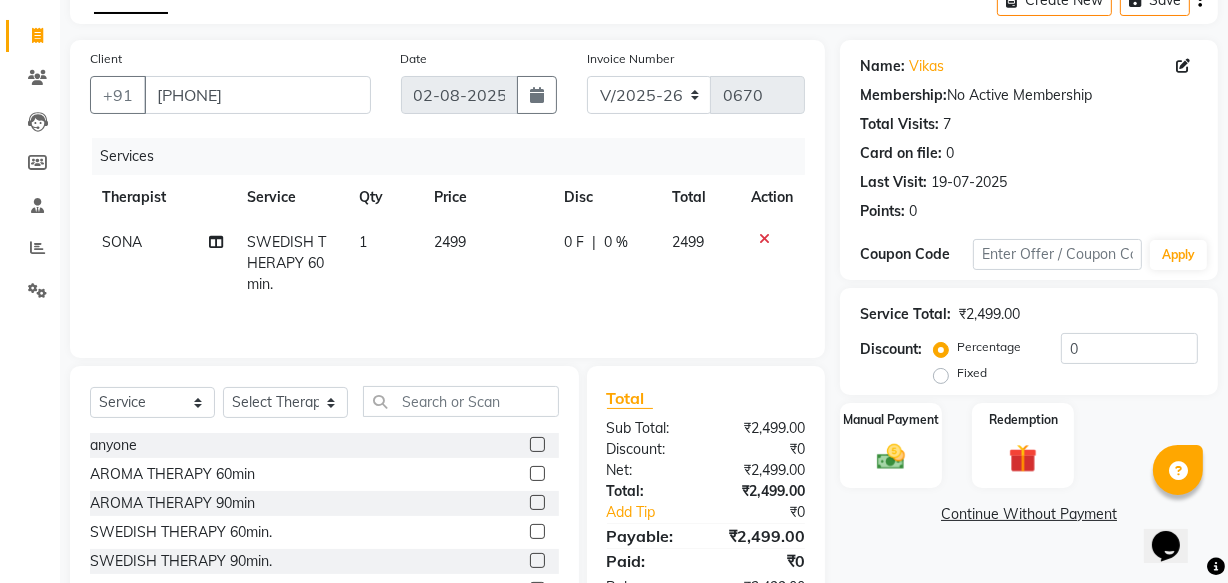 click on "Fixed" 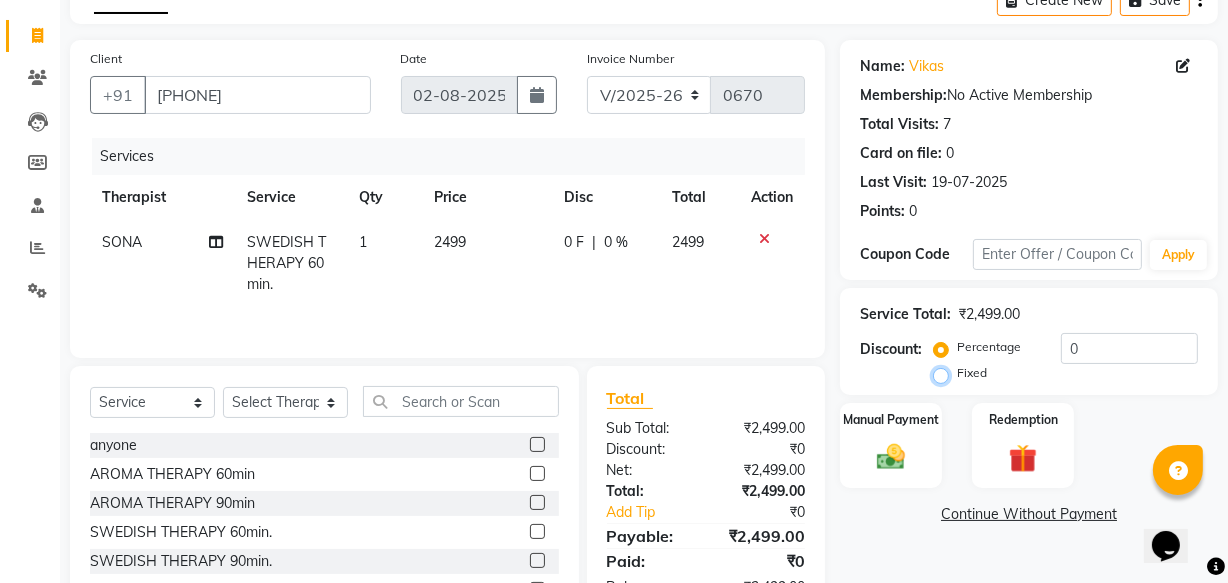click on "Fixed" at bounding box center [945, 373] 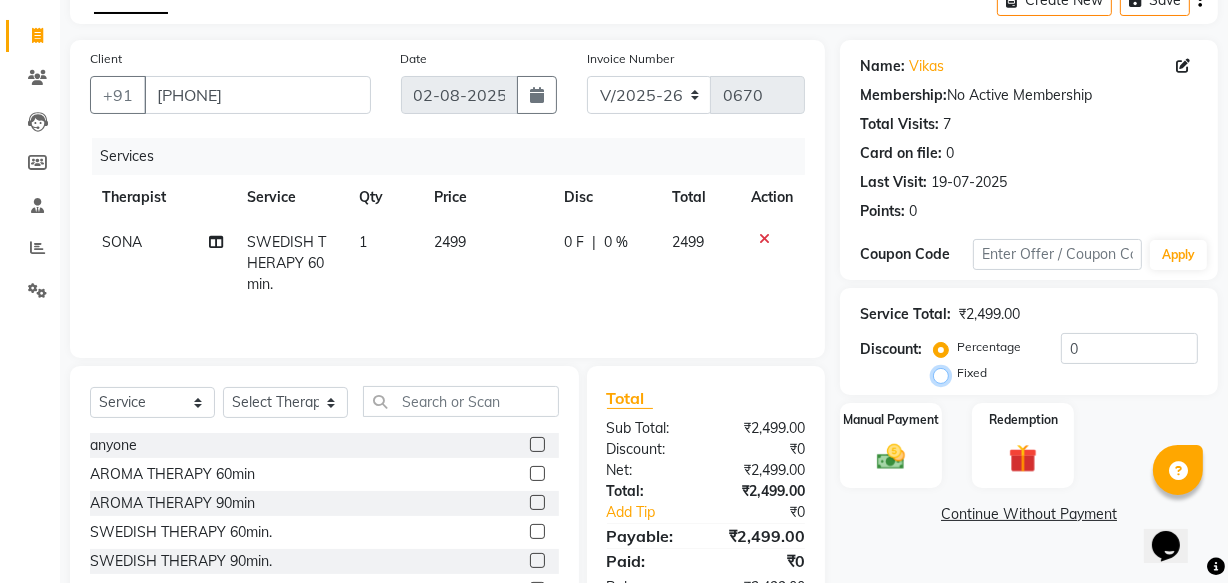radio on "true" 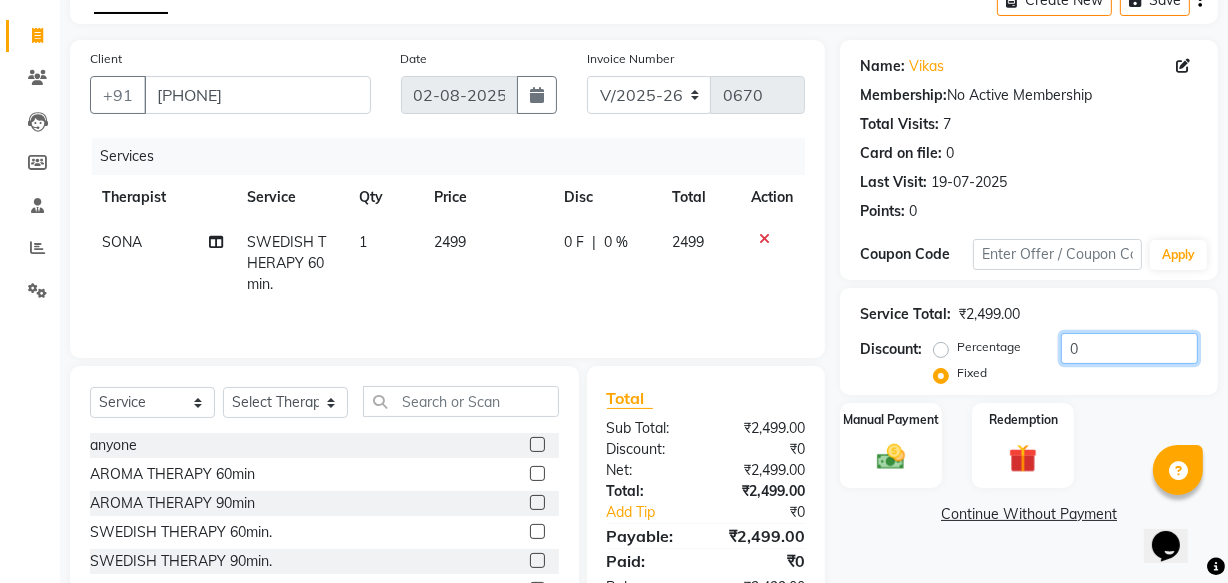 click on "0" 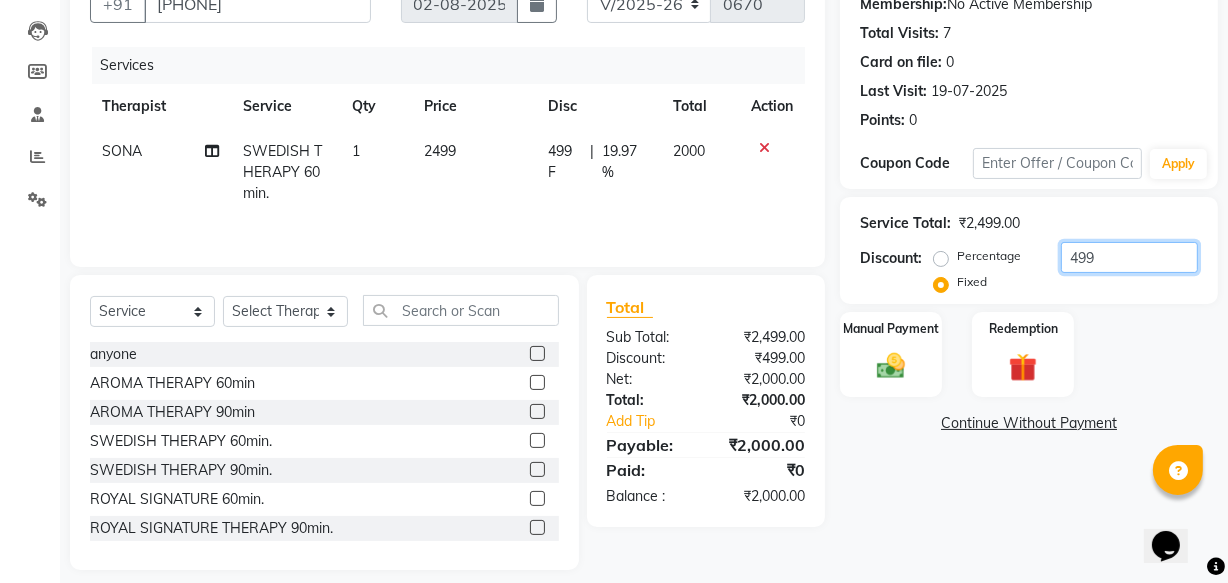 scroll, scrollTop: 219, scrollLeft: 0, axis: vertical 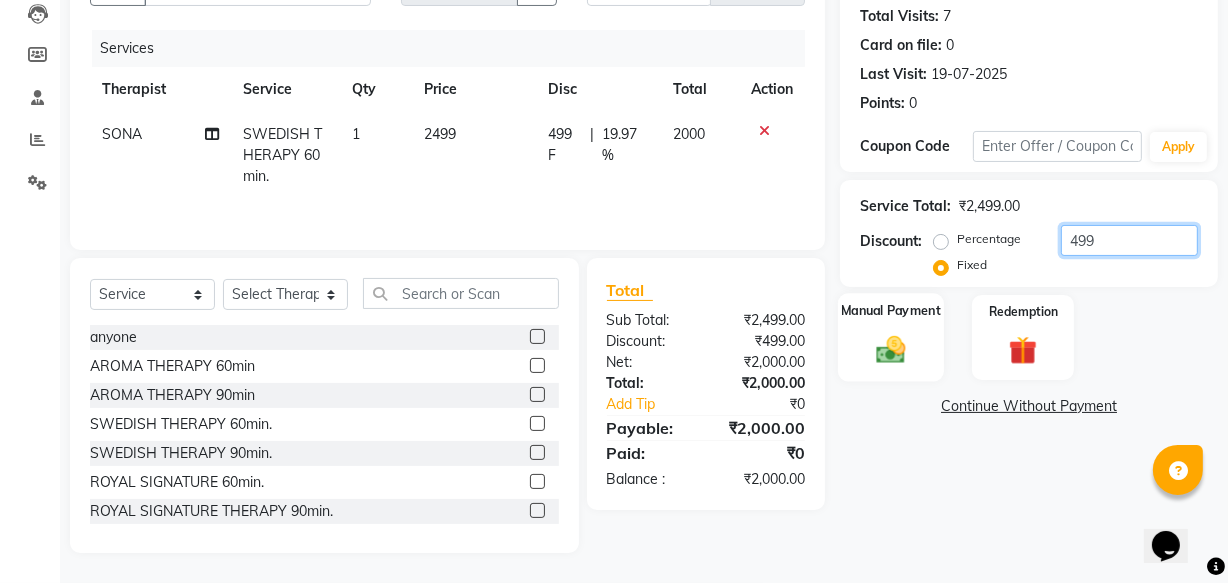 type on "499" 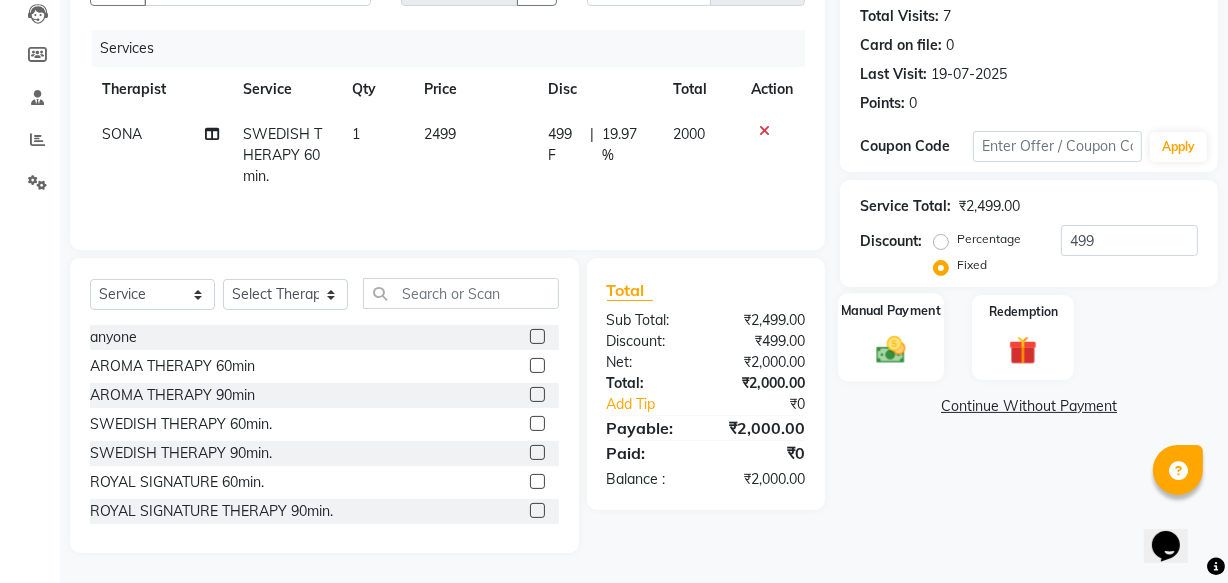 click on "Manual Payment" 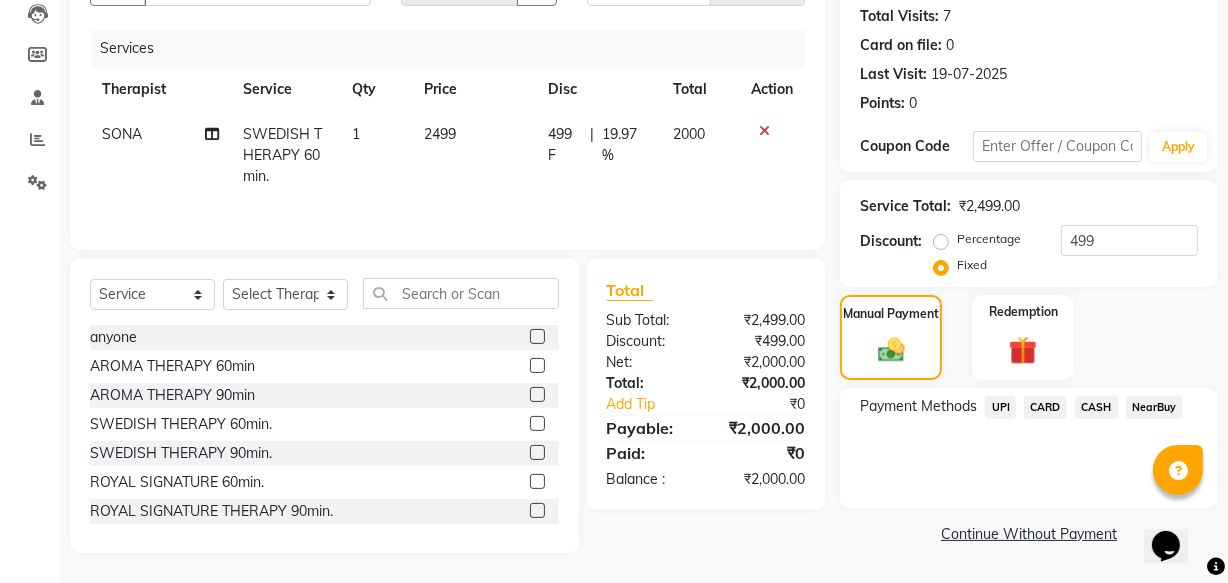click on "CASH" 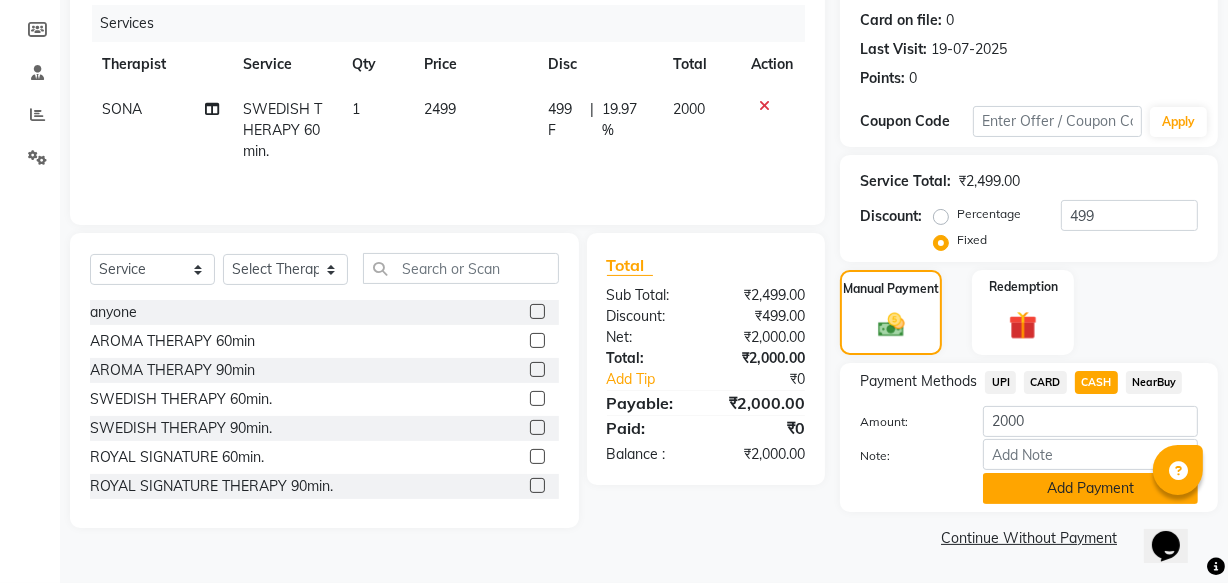 click on "Add Payment" 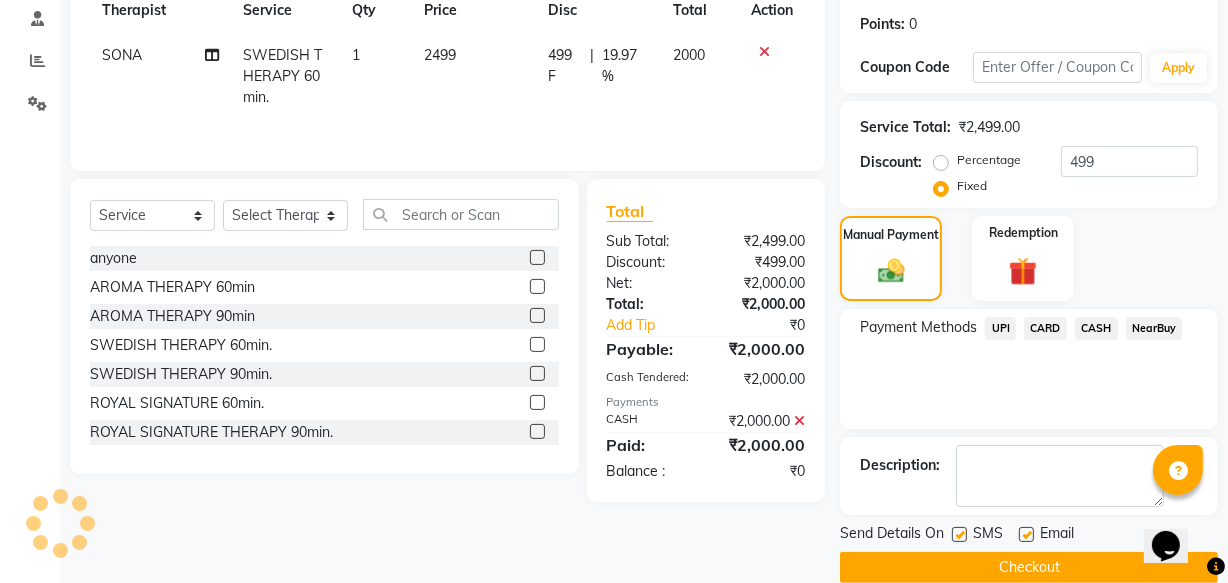 scroll, scrollTop: 326, scrollLeft: 0, axis: vertical 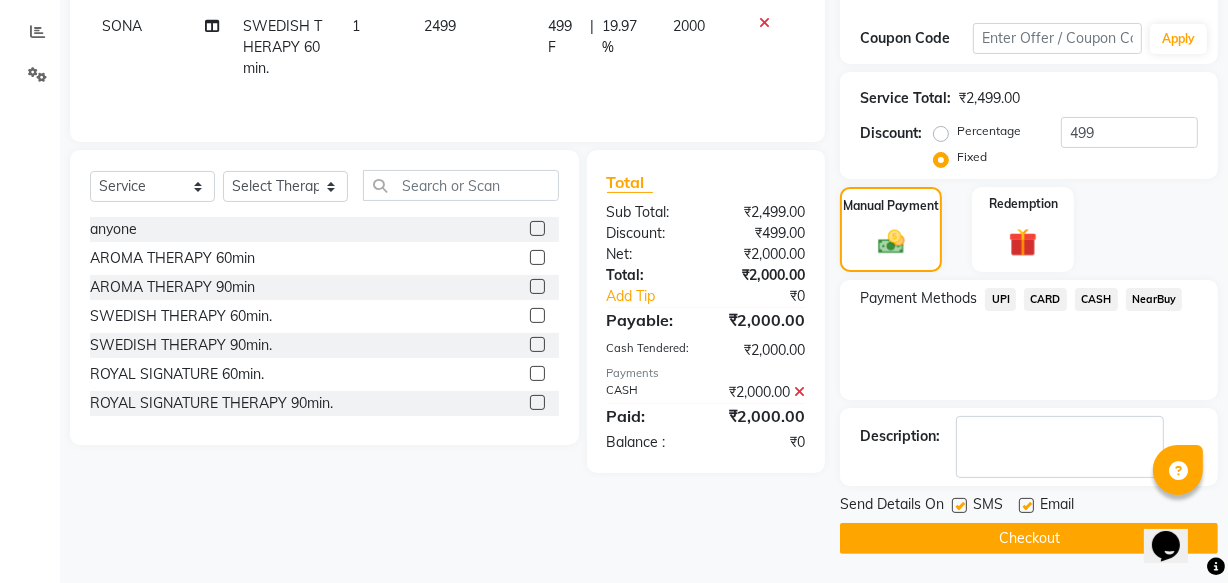 click 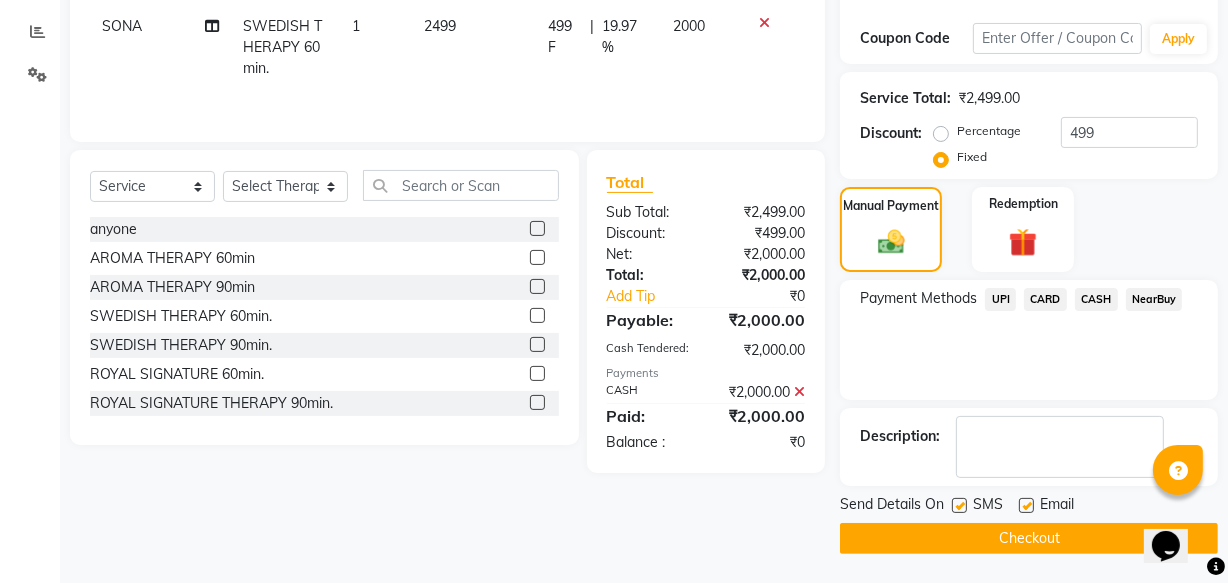 click at bounding box center (958, 506) 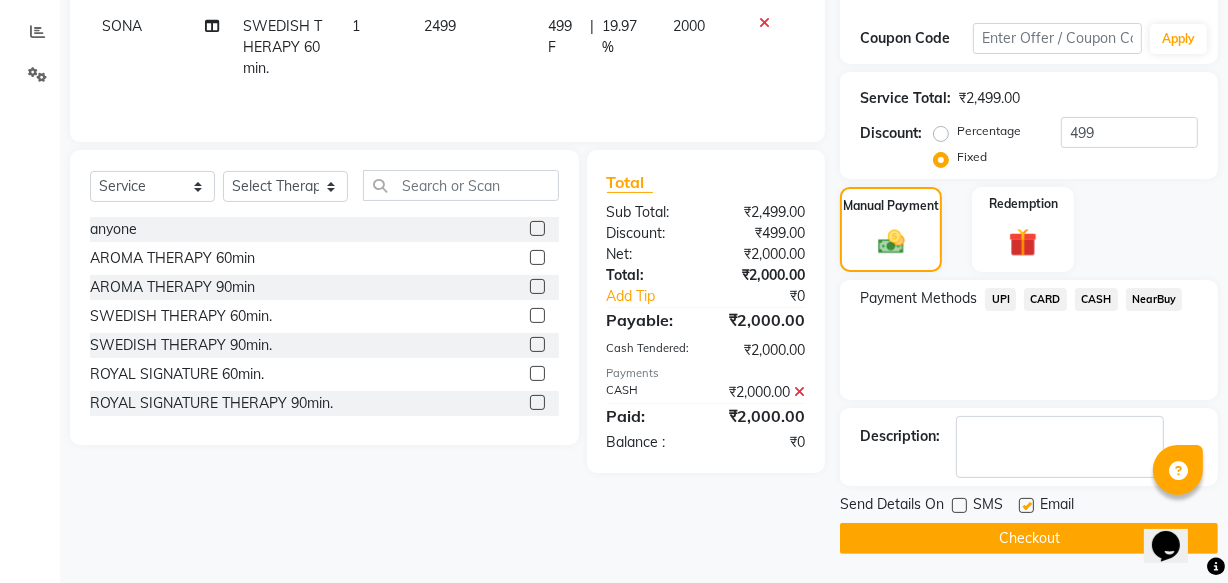 click 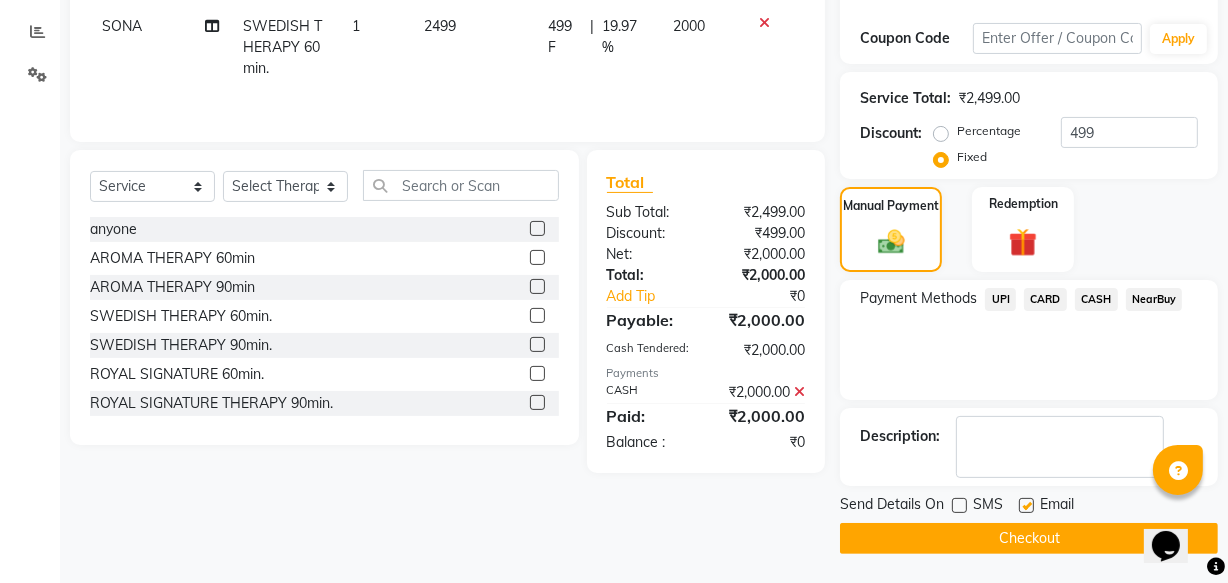 click at bounding box center [1025, 506] 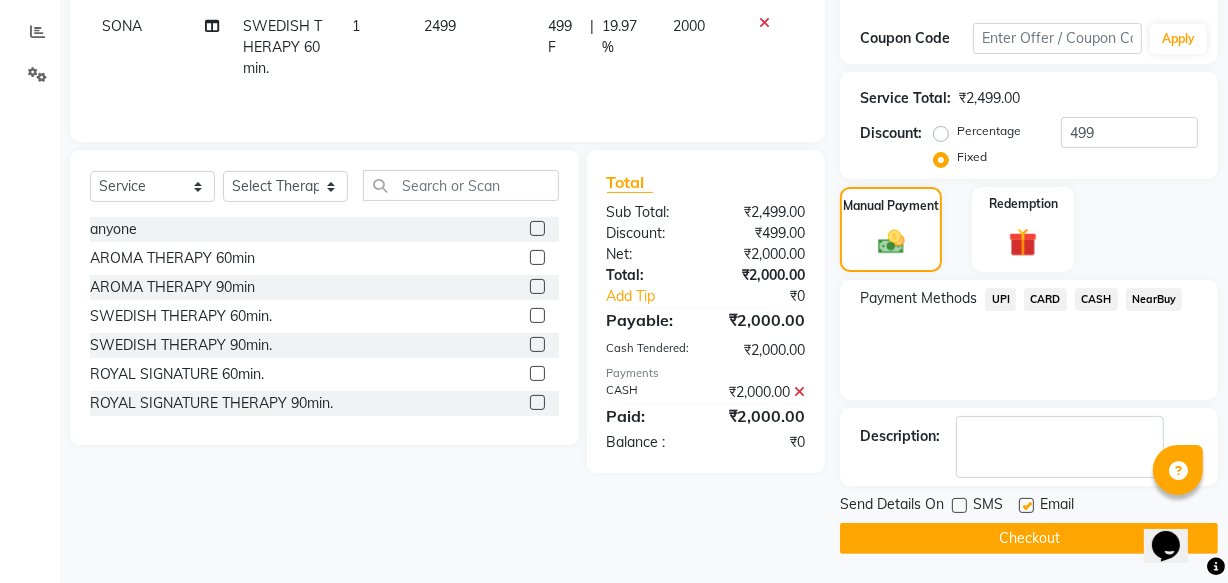 checkbox on "false" 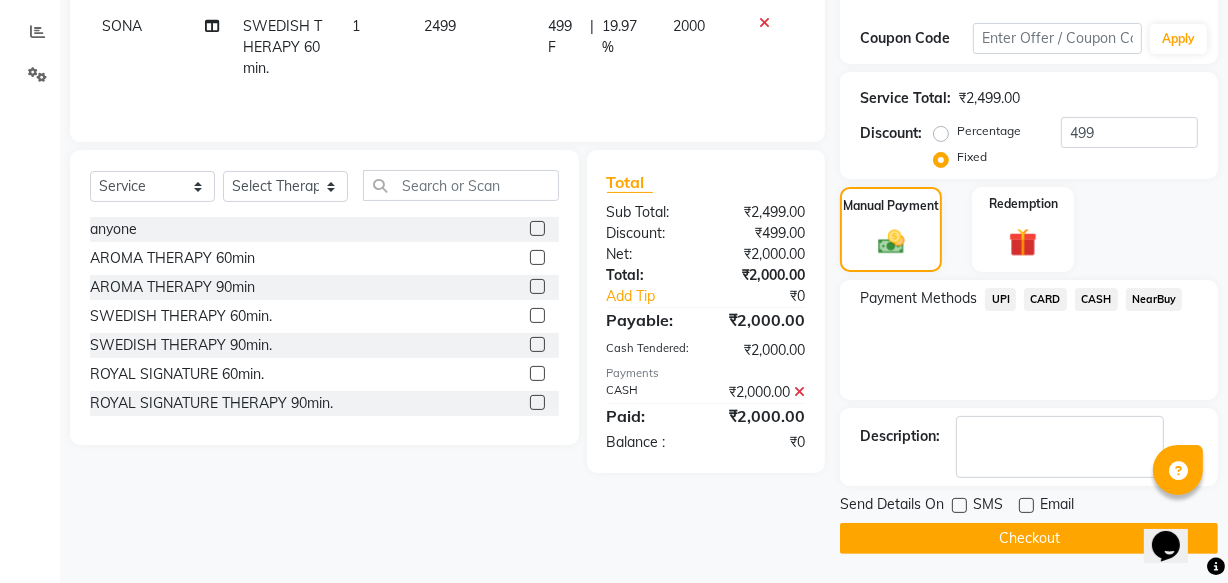click on "Checkout" 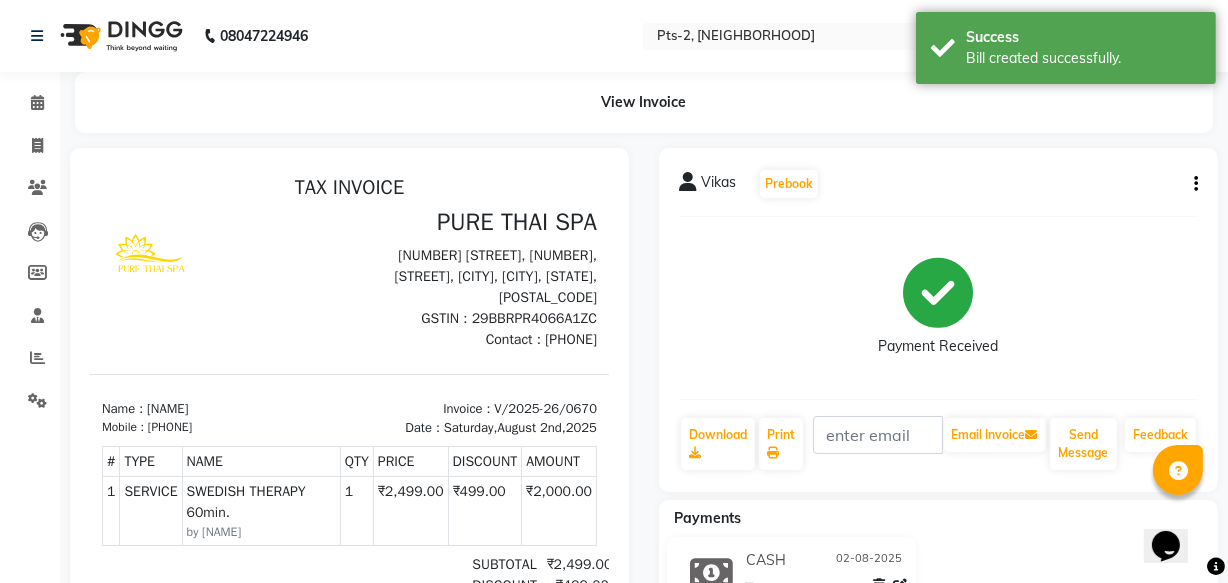 scroll, scrollTop: 0, scrollLeft: 0, axis: both 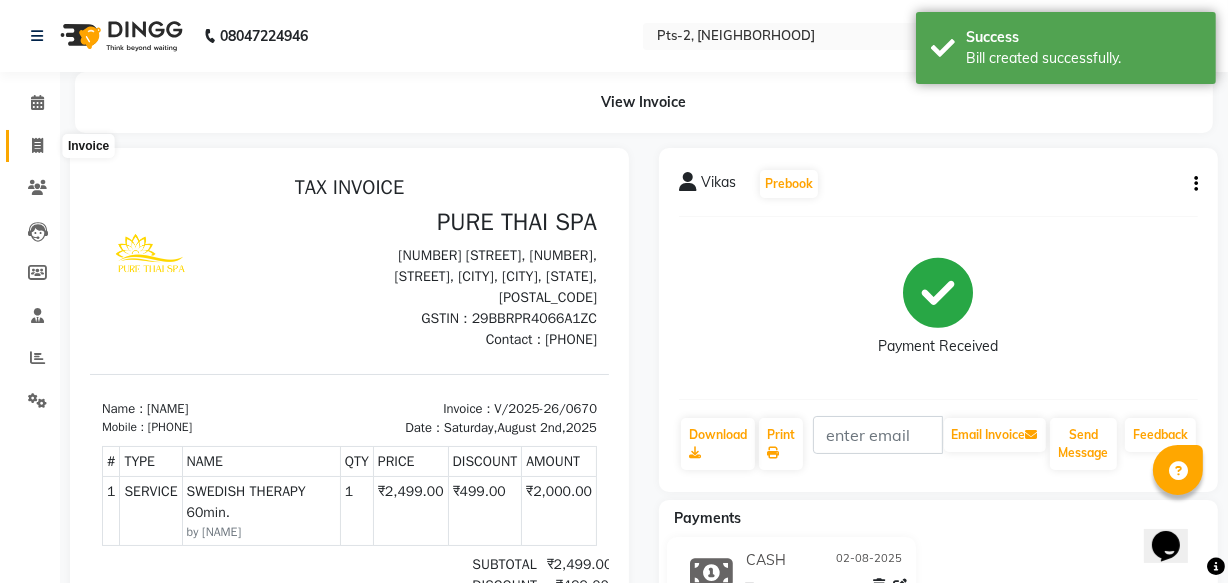 click 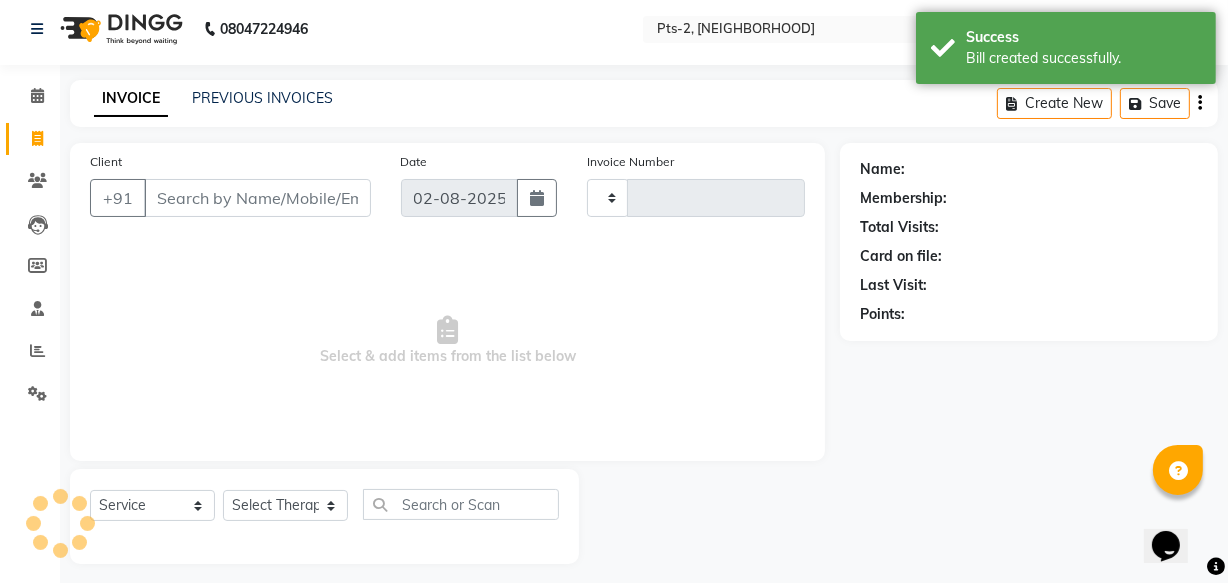 type on "0671" 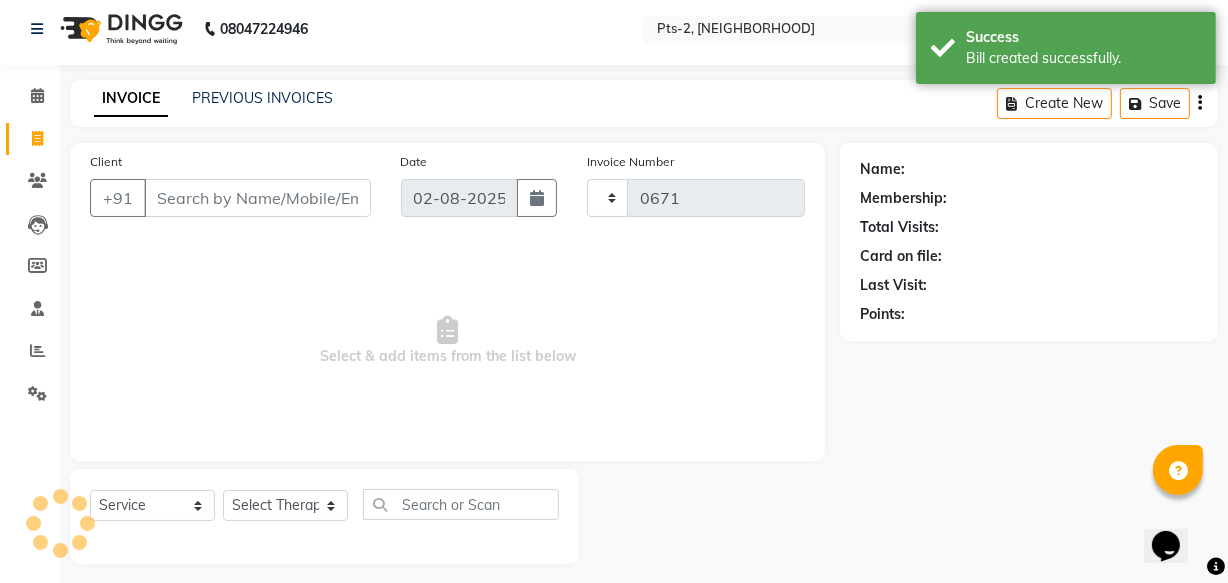 select on "5391" 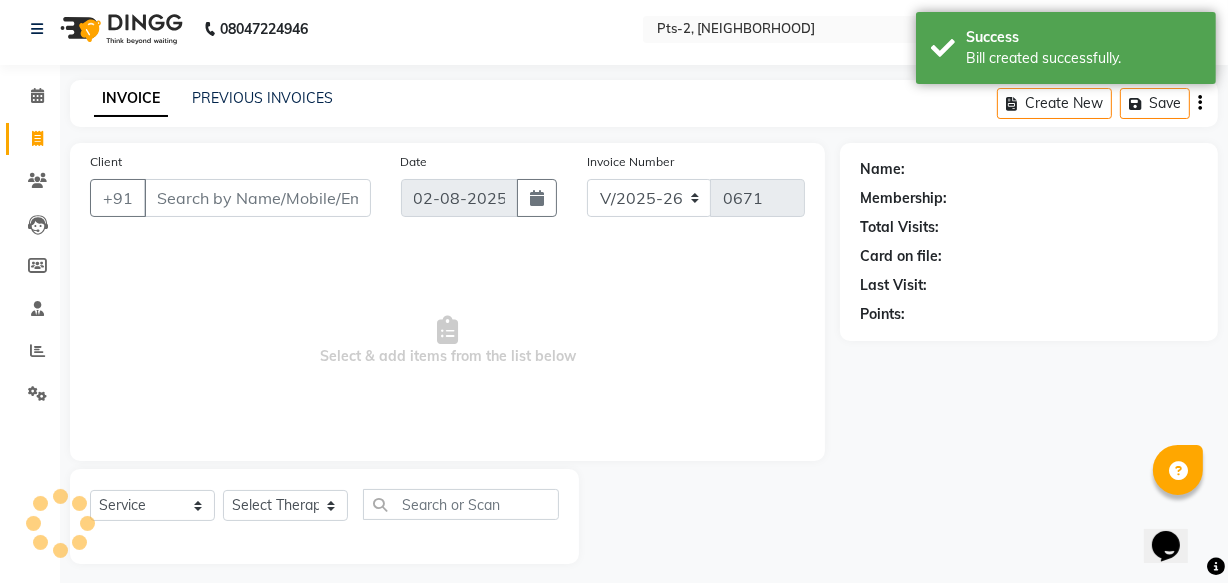 scroll, scrollTop: 19, scrollLeft: 0, axis: vertical 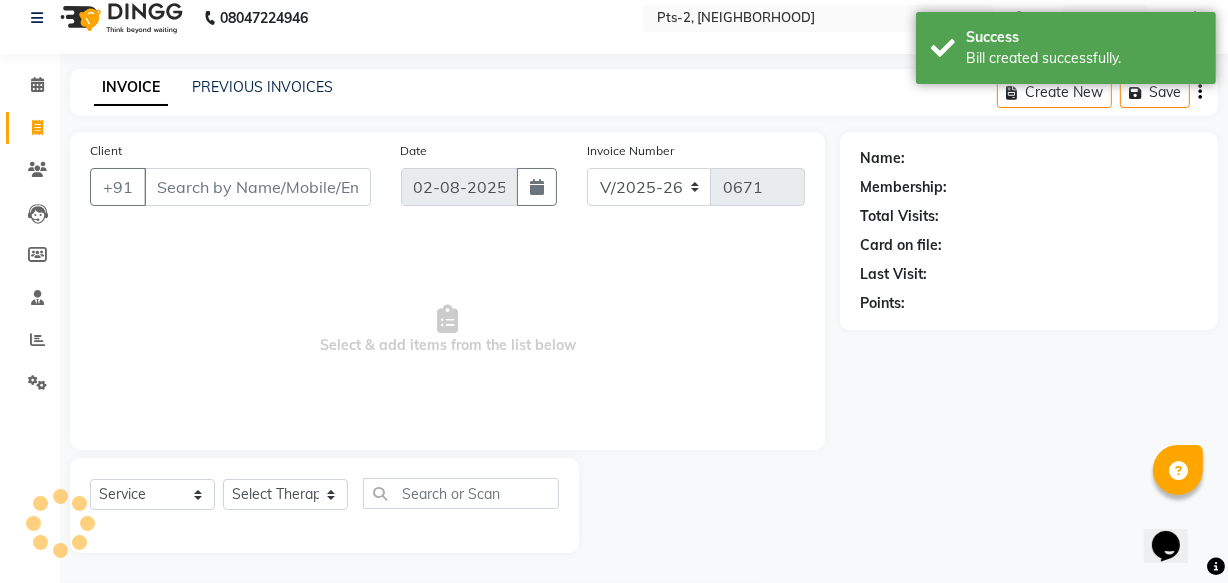click on "PREVIOUS INVOICES" 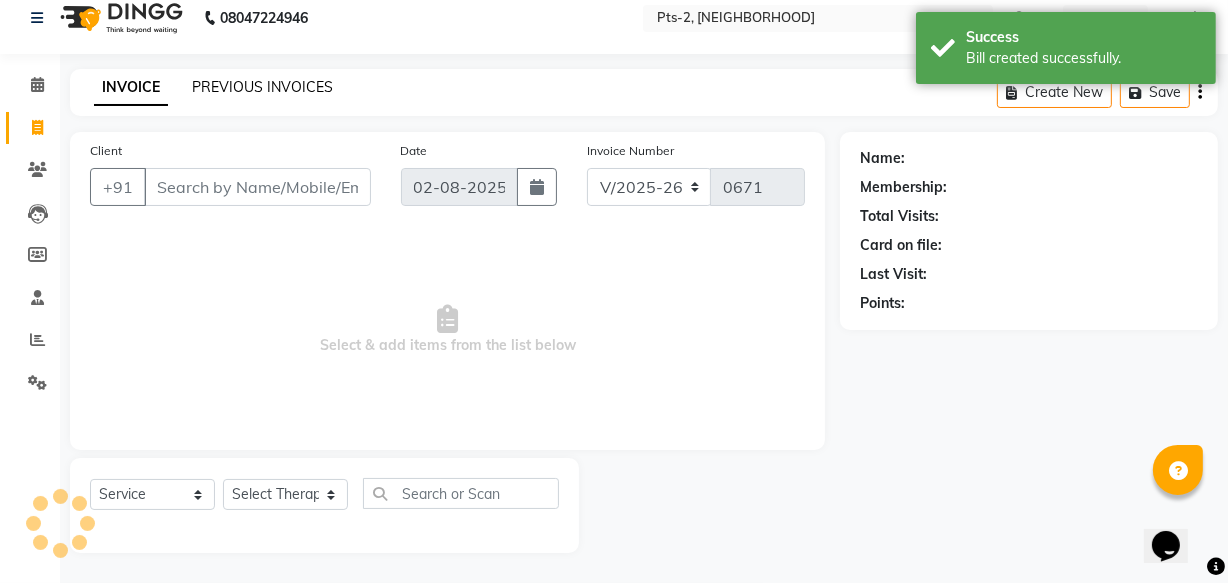 click on "PREVIOUS INVOICES" 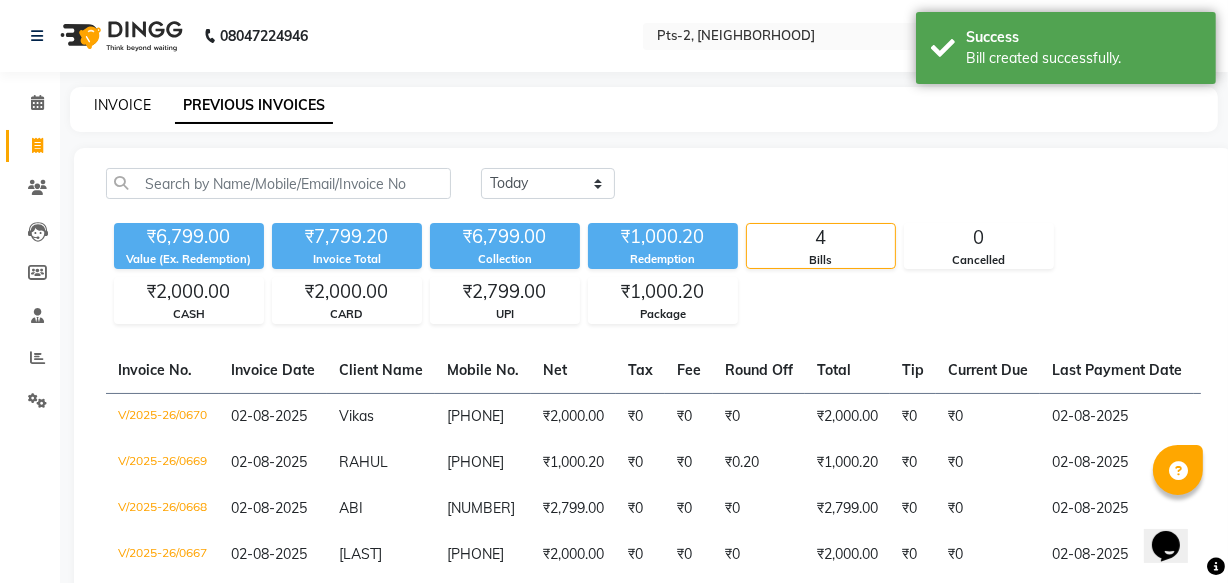 click on "INVOICE" 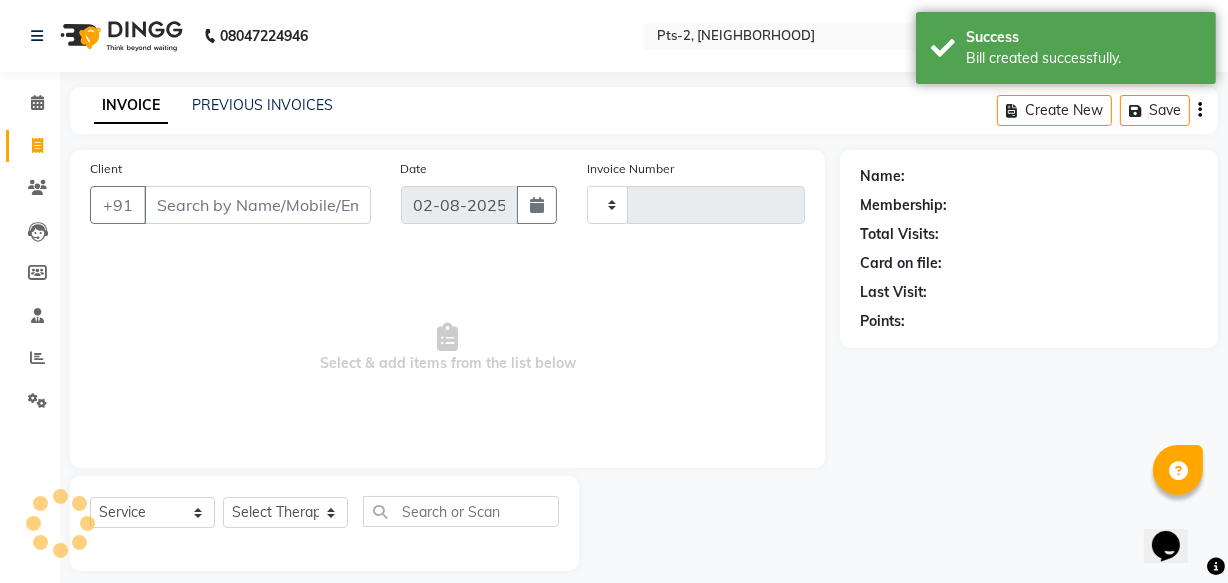 scroll, scrollTop: 19, scrollLeft: 0, axis: vertical 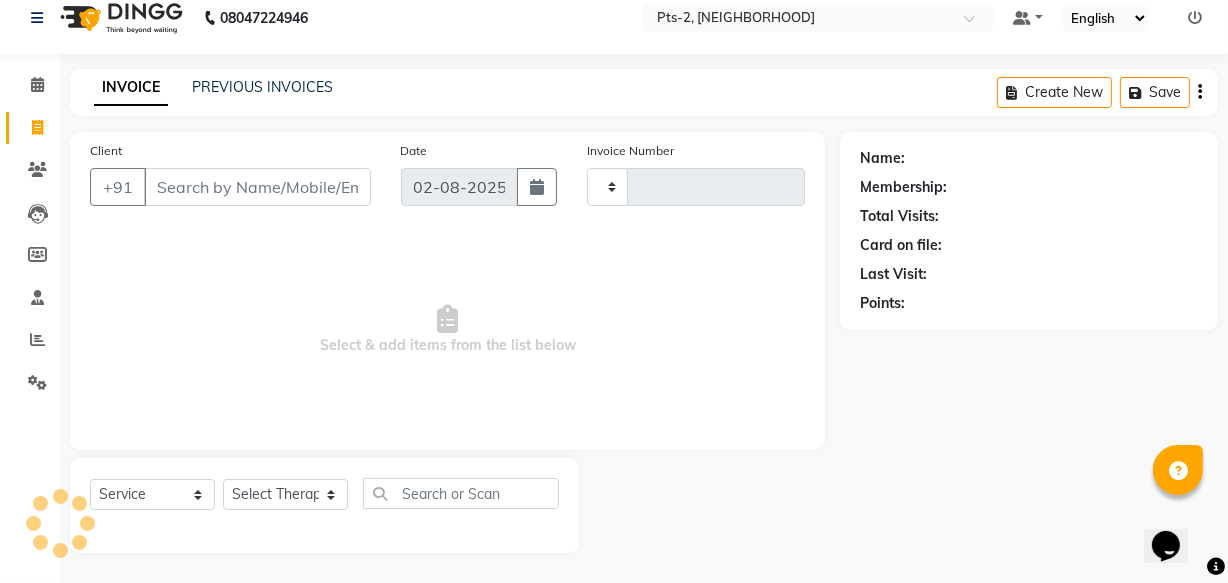 type on "0671" 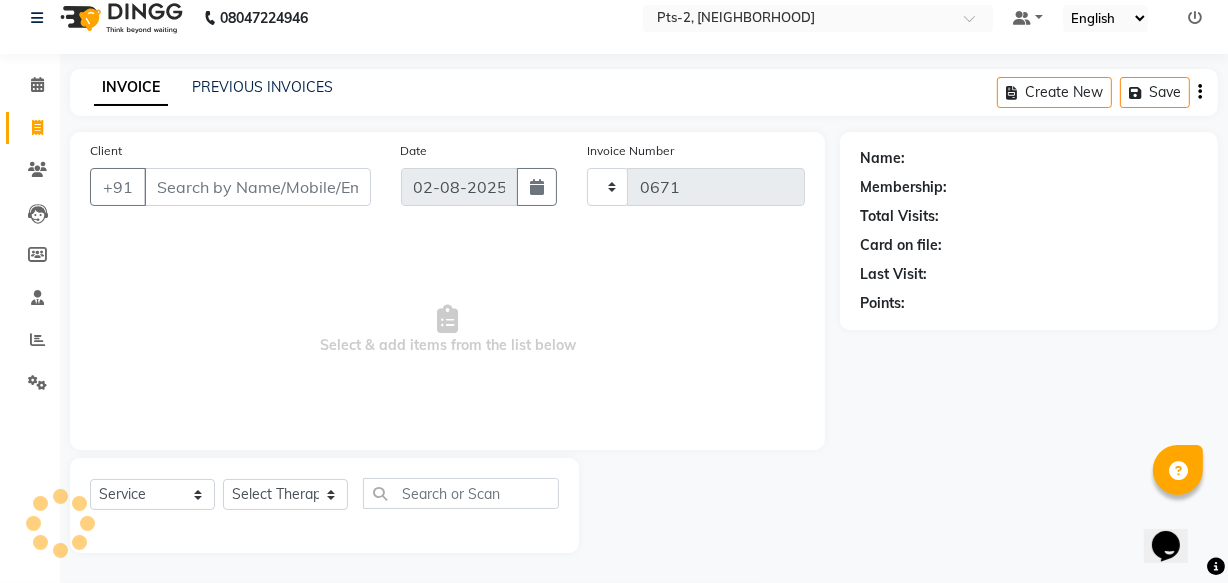 select on "5391" 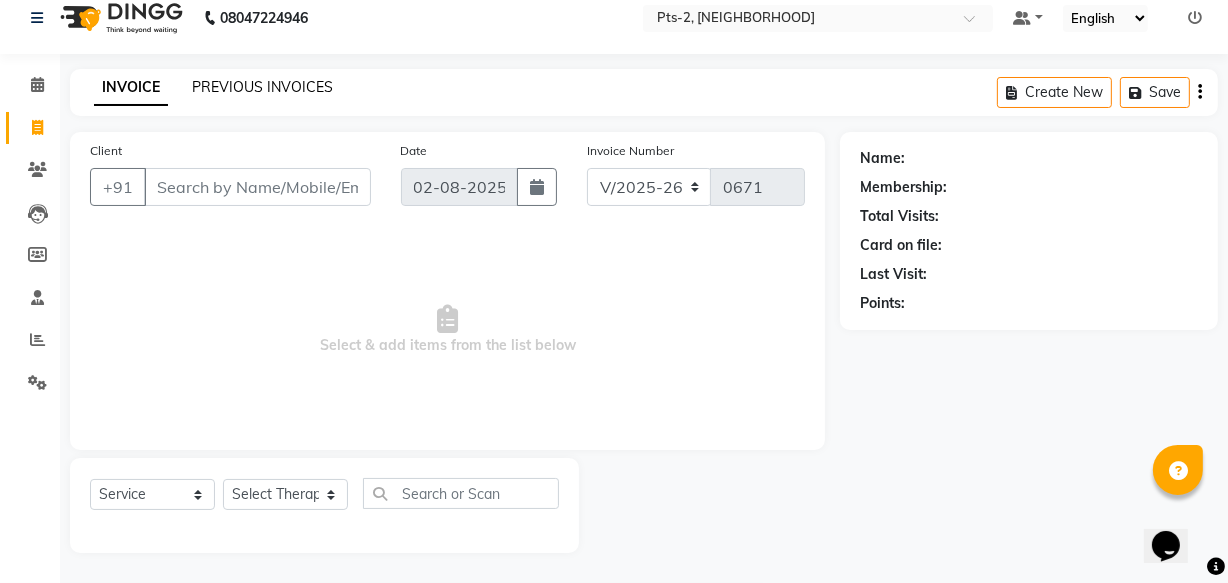 click on "PREVIOUS INVOICES" 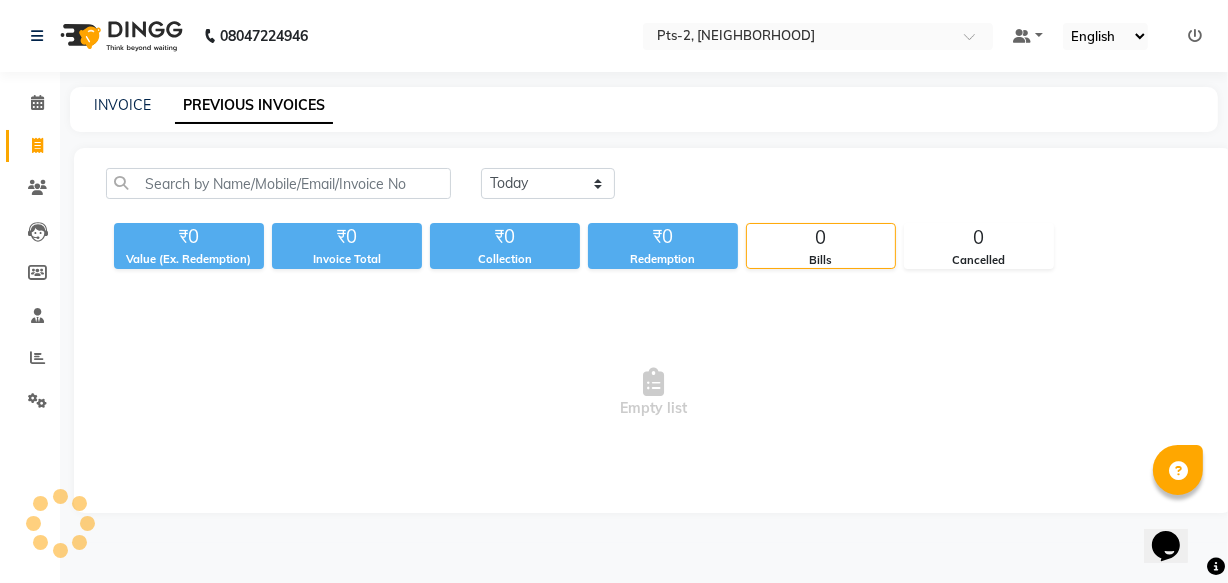 scroll, scrollTop: 0, scrollLeft: 0, axis: both 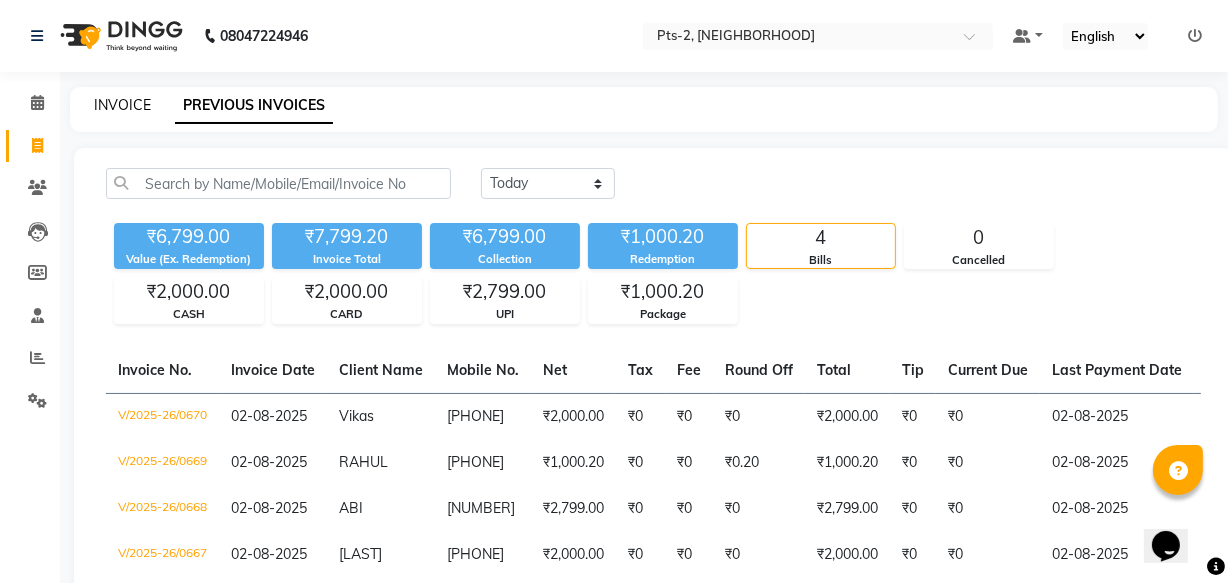 click on "INVOICE" 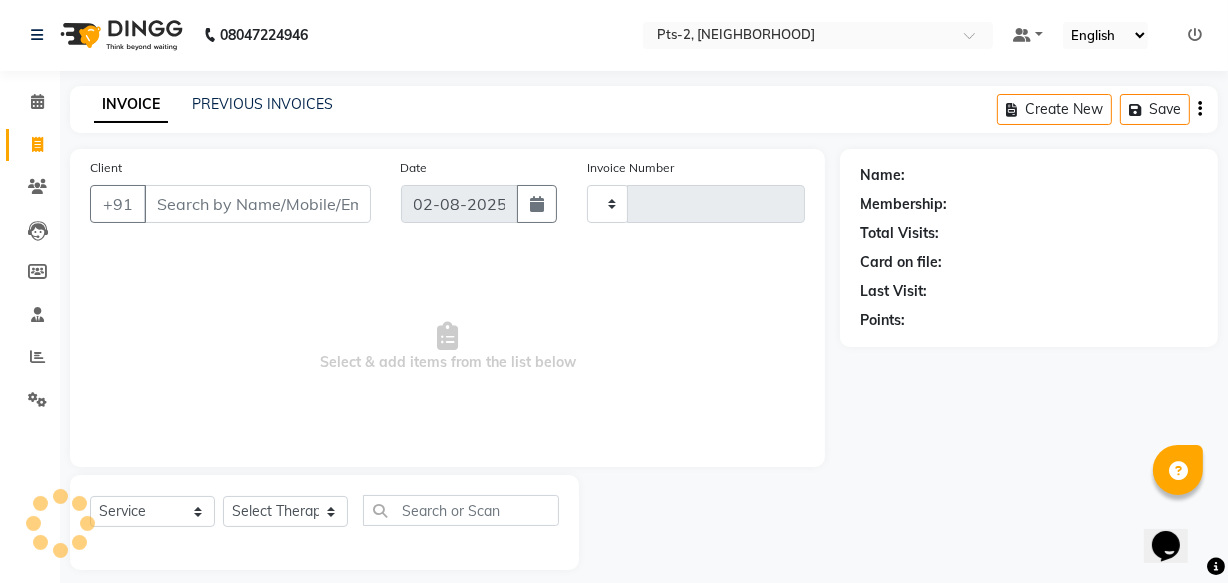 type on "0671" 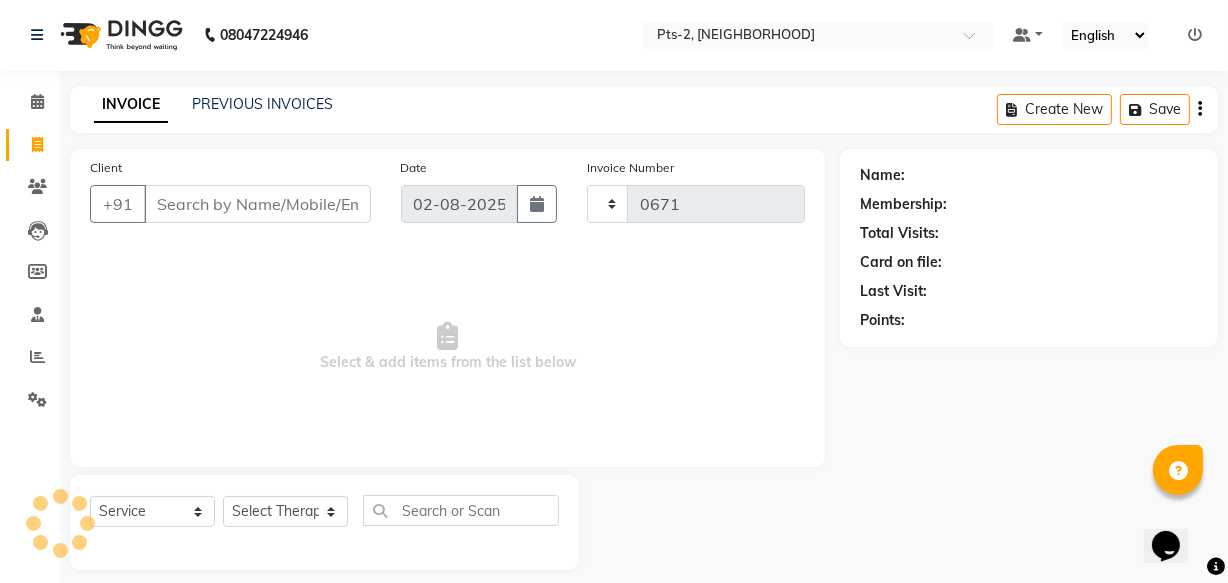select on "5391" 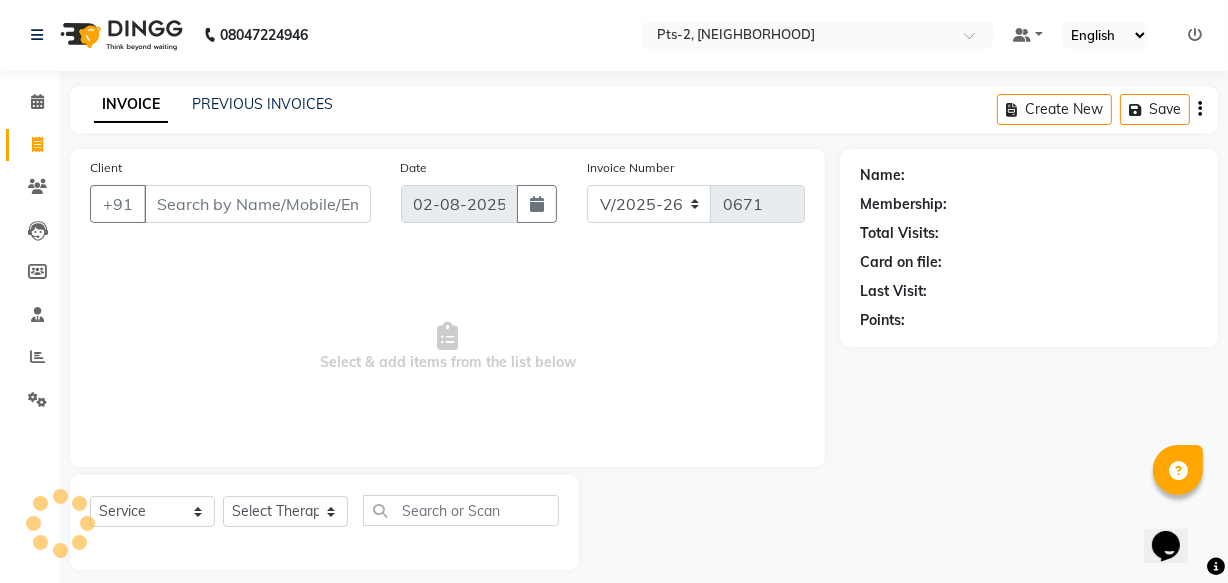 scroll, scrollTop: 19, scrollLeft: 0, axis: vertical 